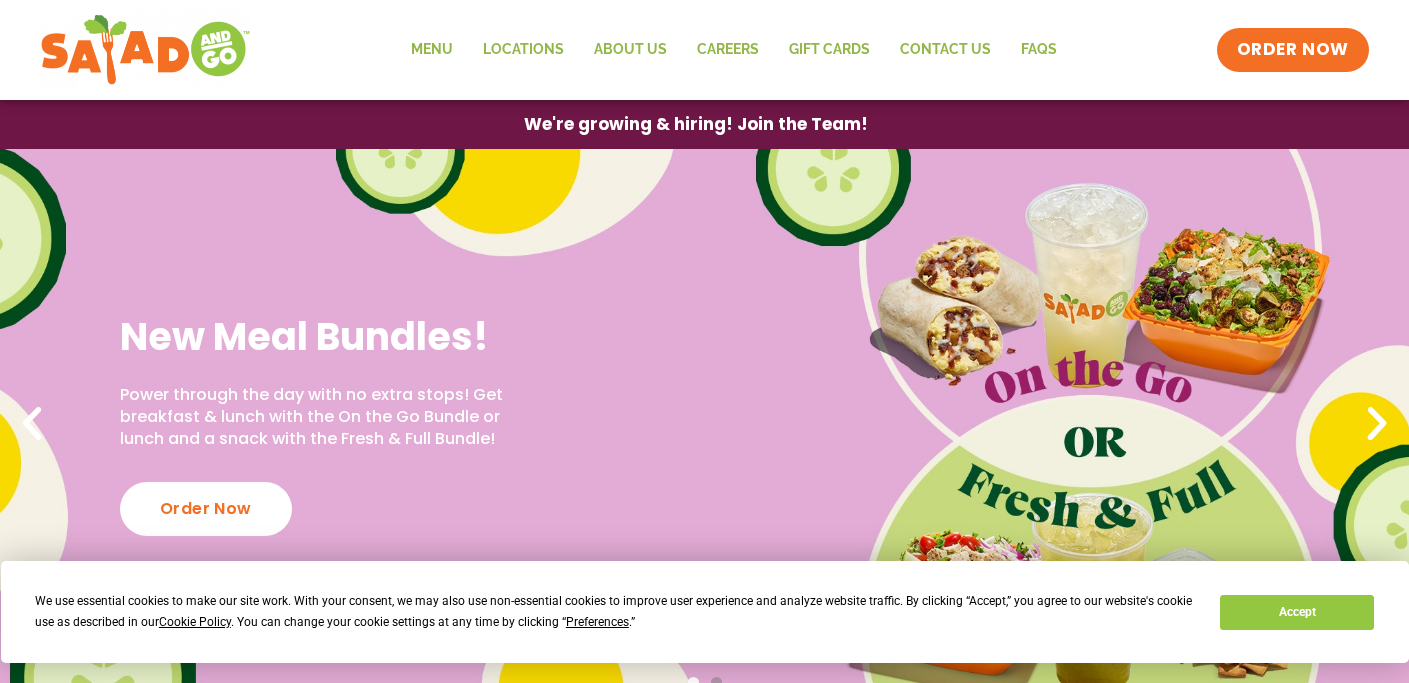 scroll, scrollTop: 0, scrollLeft: 0, axis: both 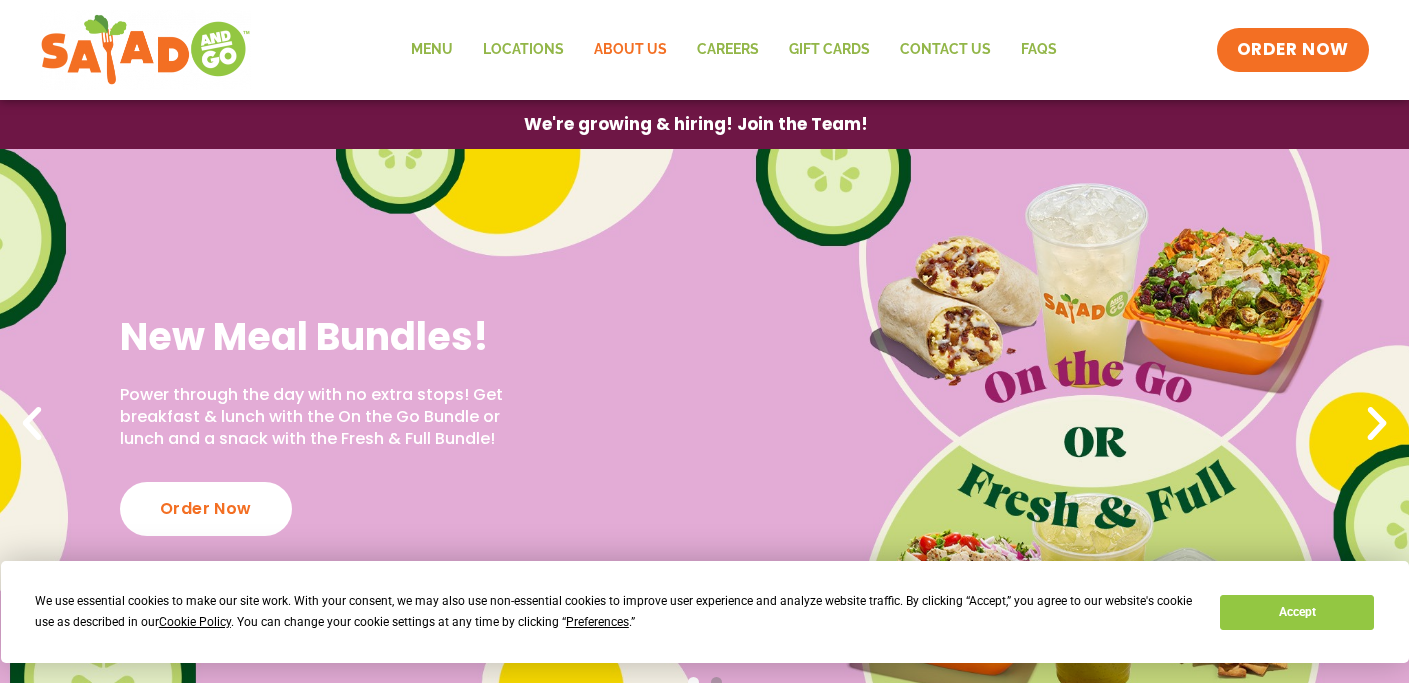 click on "About Us" 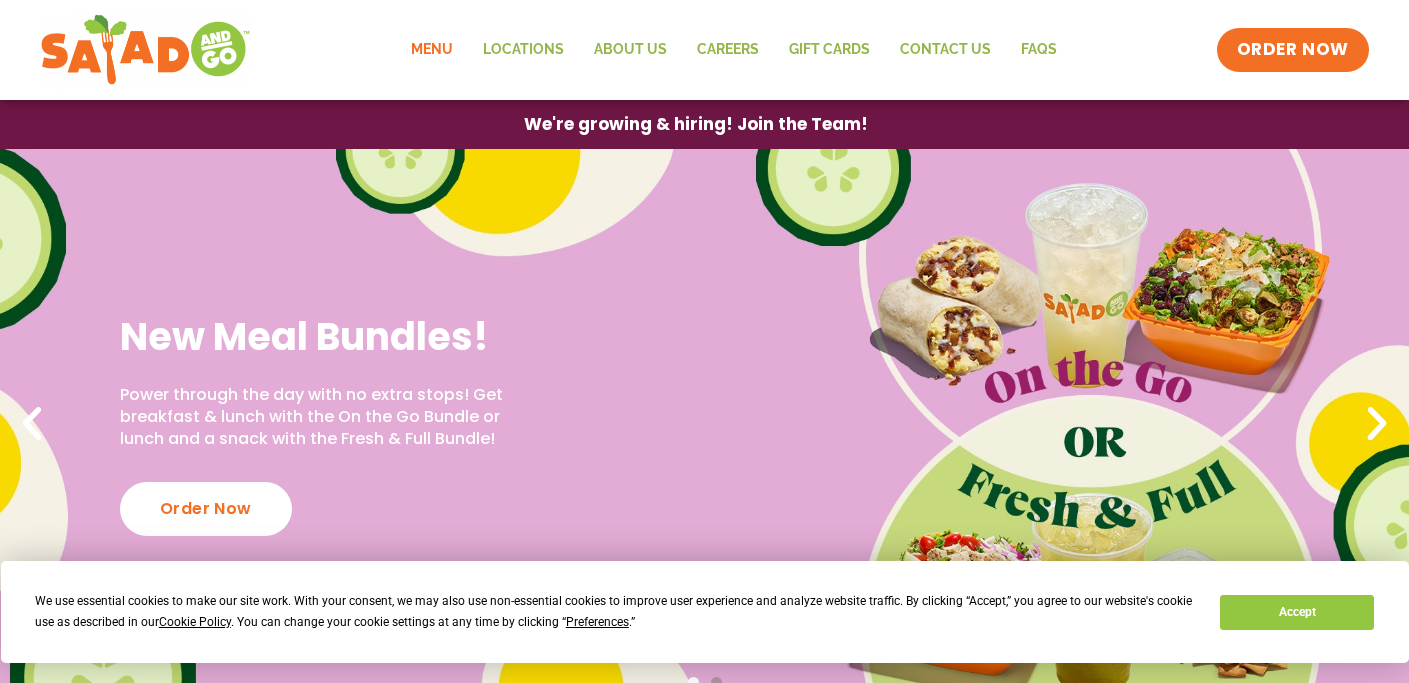 click on "Menu" 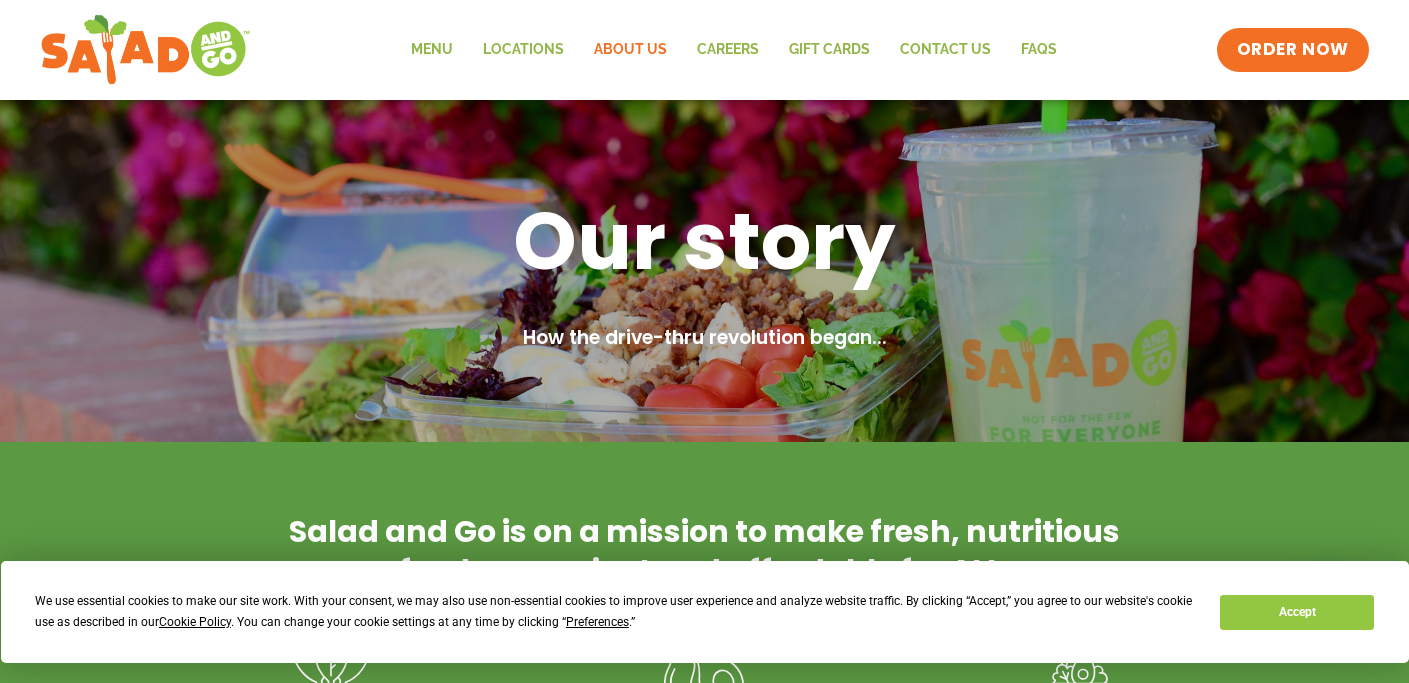 scroll, scrollTop: 0, scrollLeft: 0, axis: both 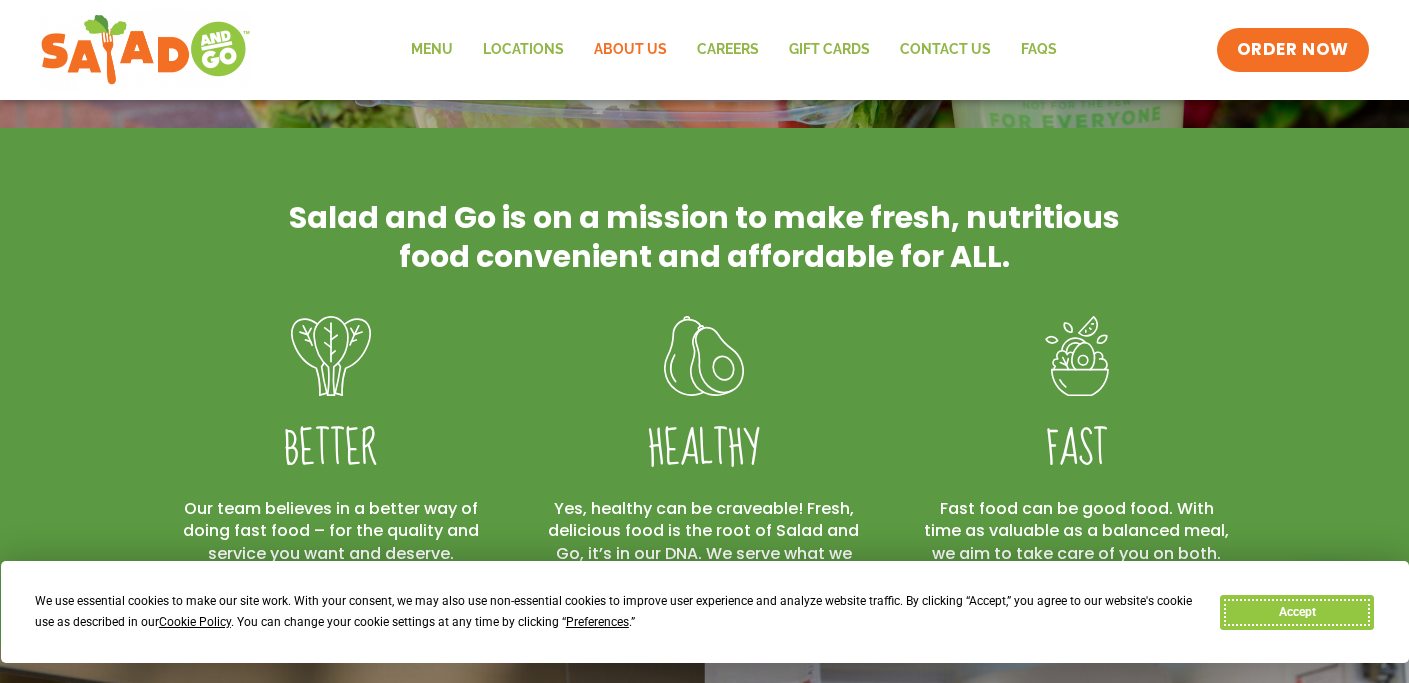 click on "Accept" at bounding box center [1297, 612] 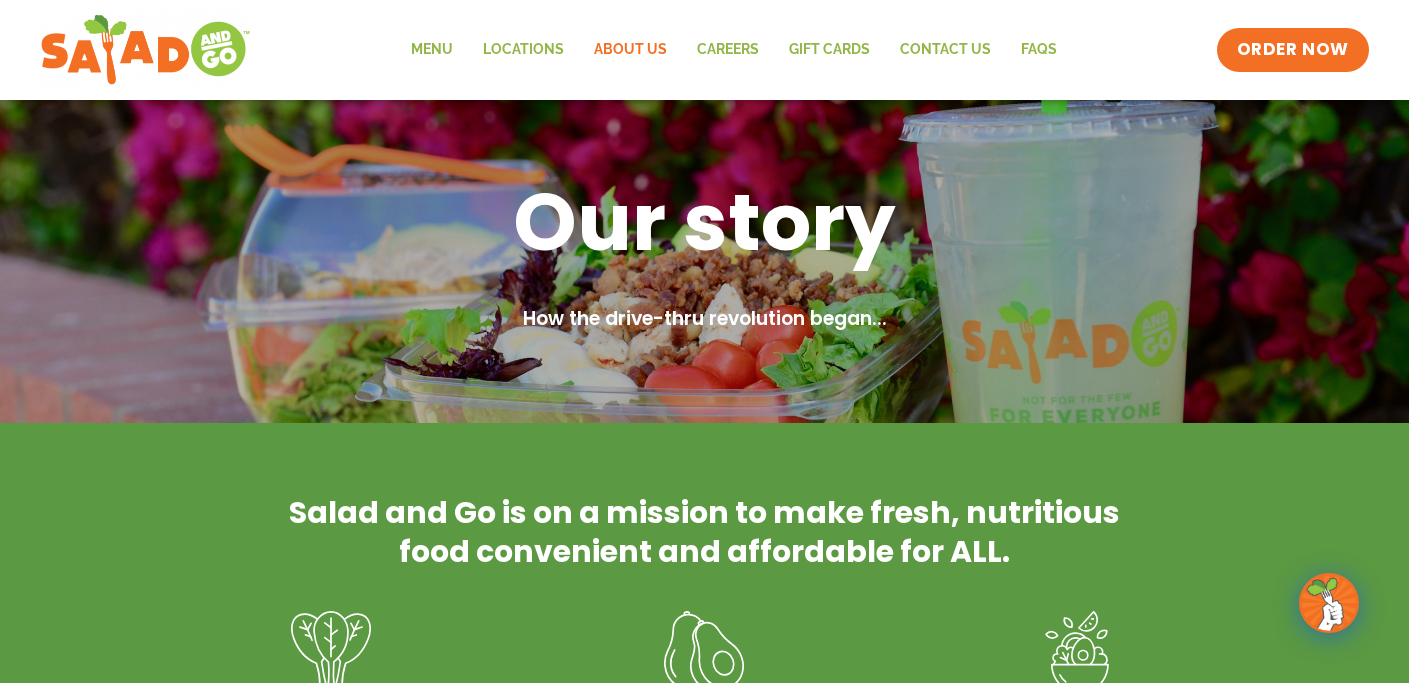 scroll, scrollTop: 0, scrollLeft: 0, axis: both 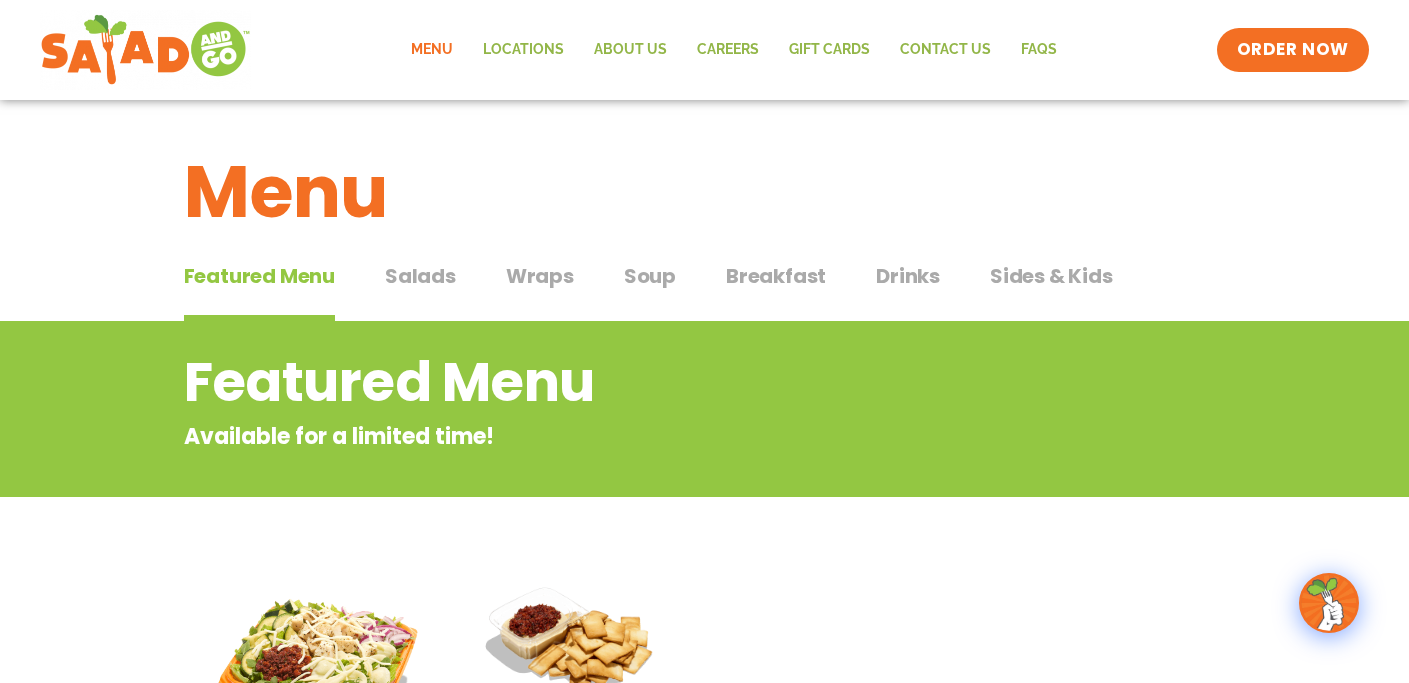click on "Salads" at bounding box center (420, 276) 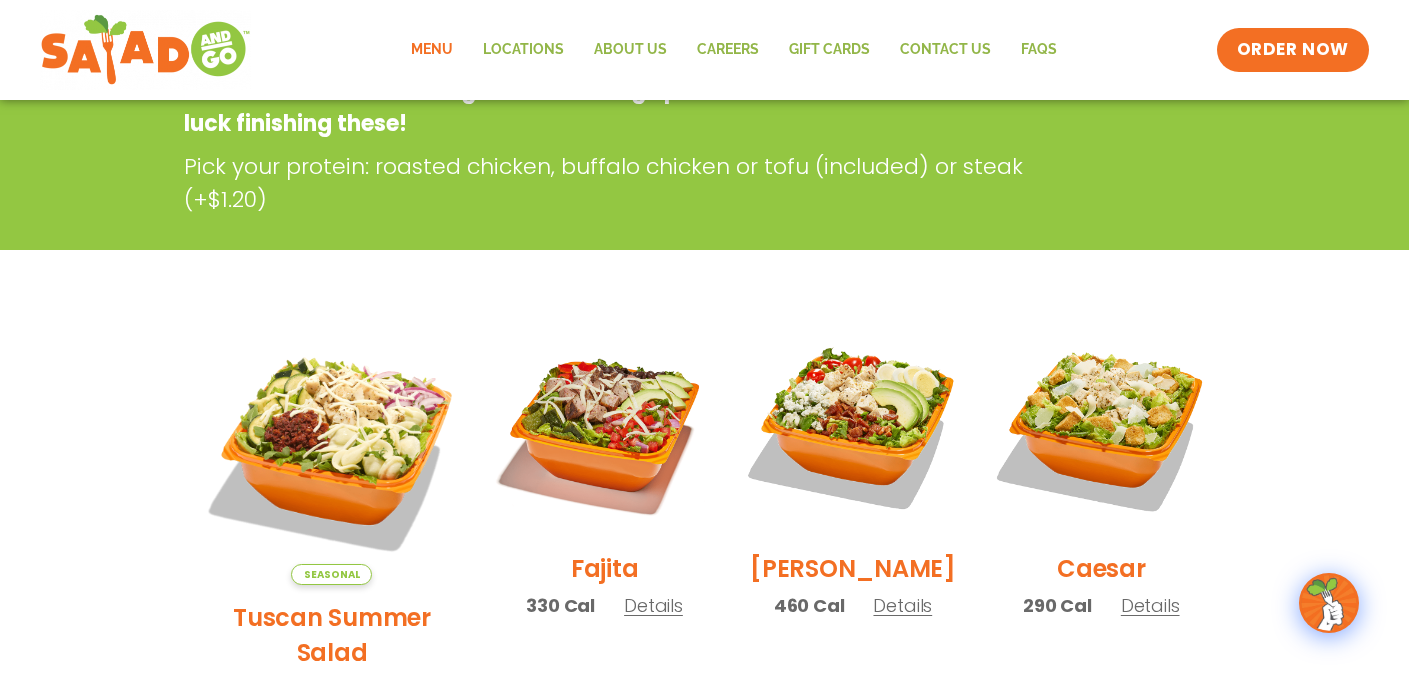 scroll, scrollTop: 0, scrollLeft: 0, axis: both 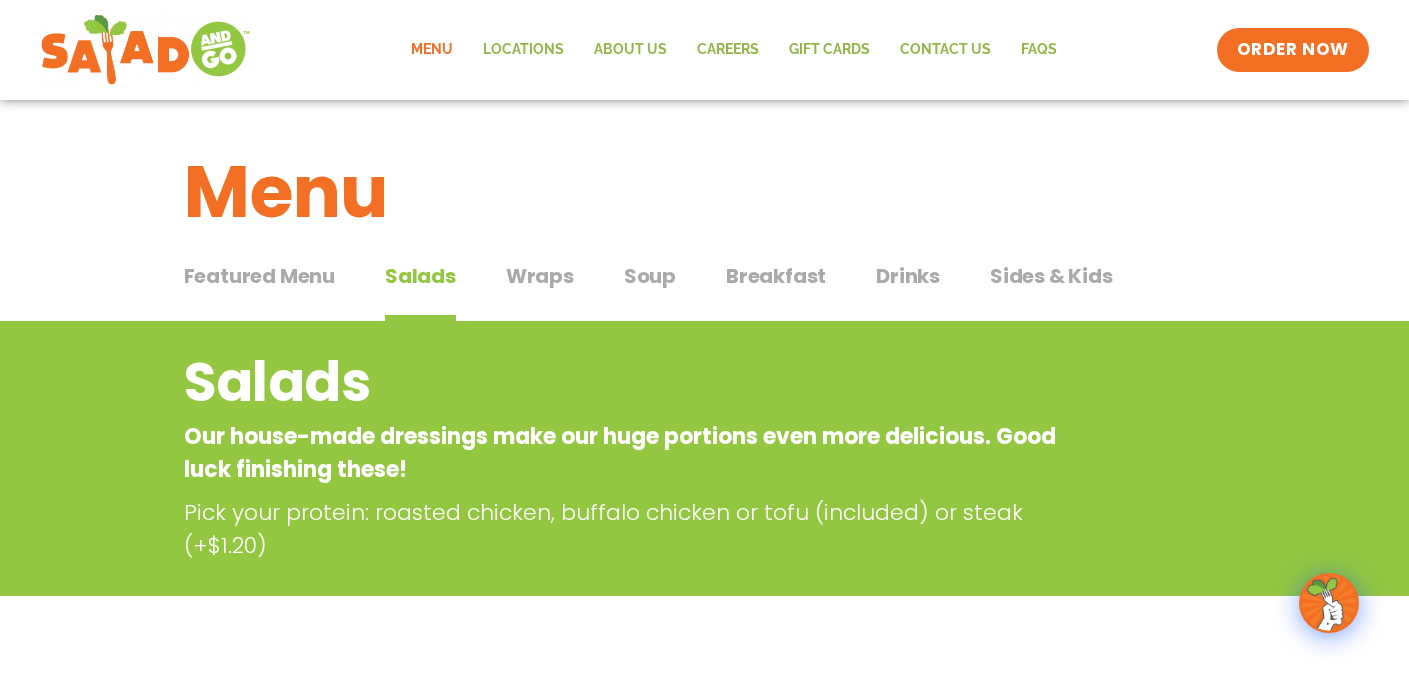 click on "Wraps" at bounding box center [540, 276] 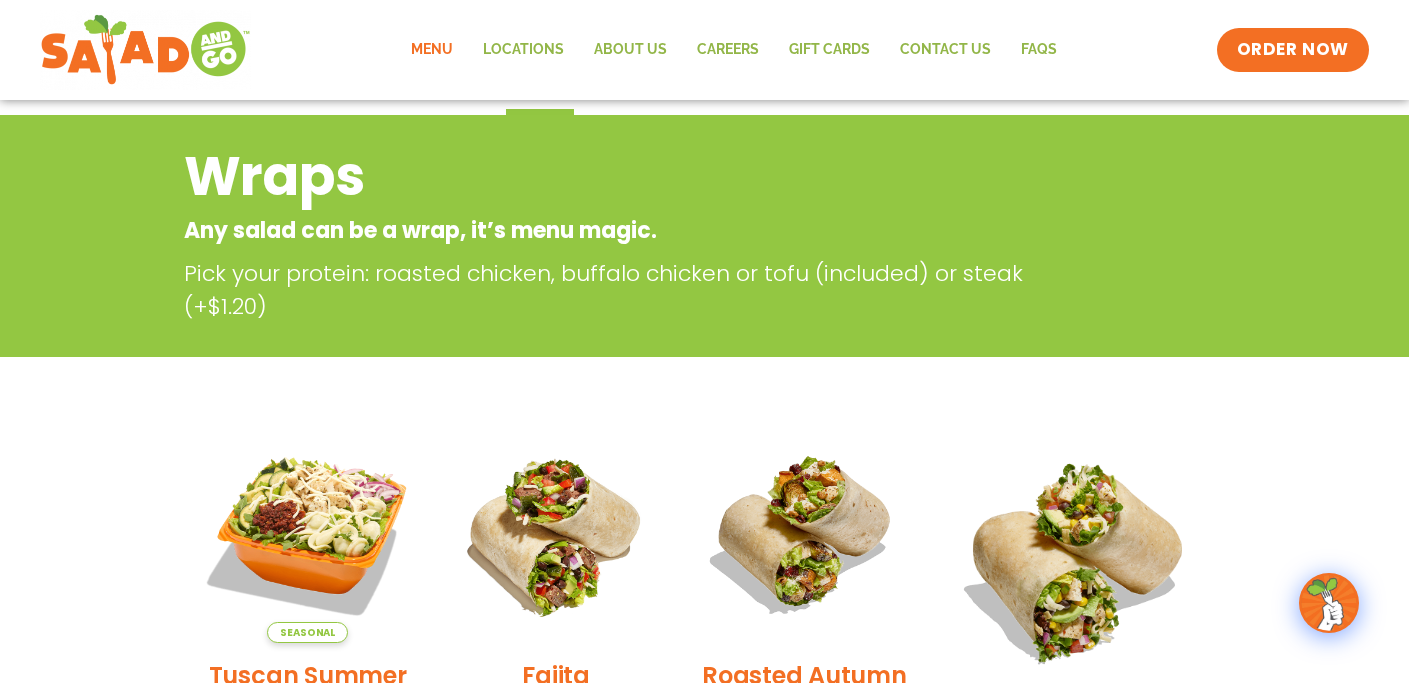 scroll, scrollTop: 135, scrollLeft: 0, axis: vertical 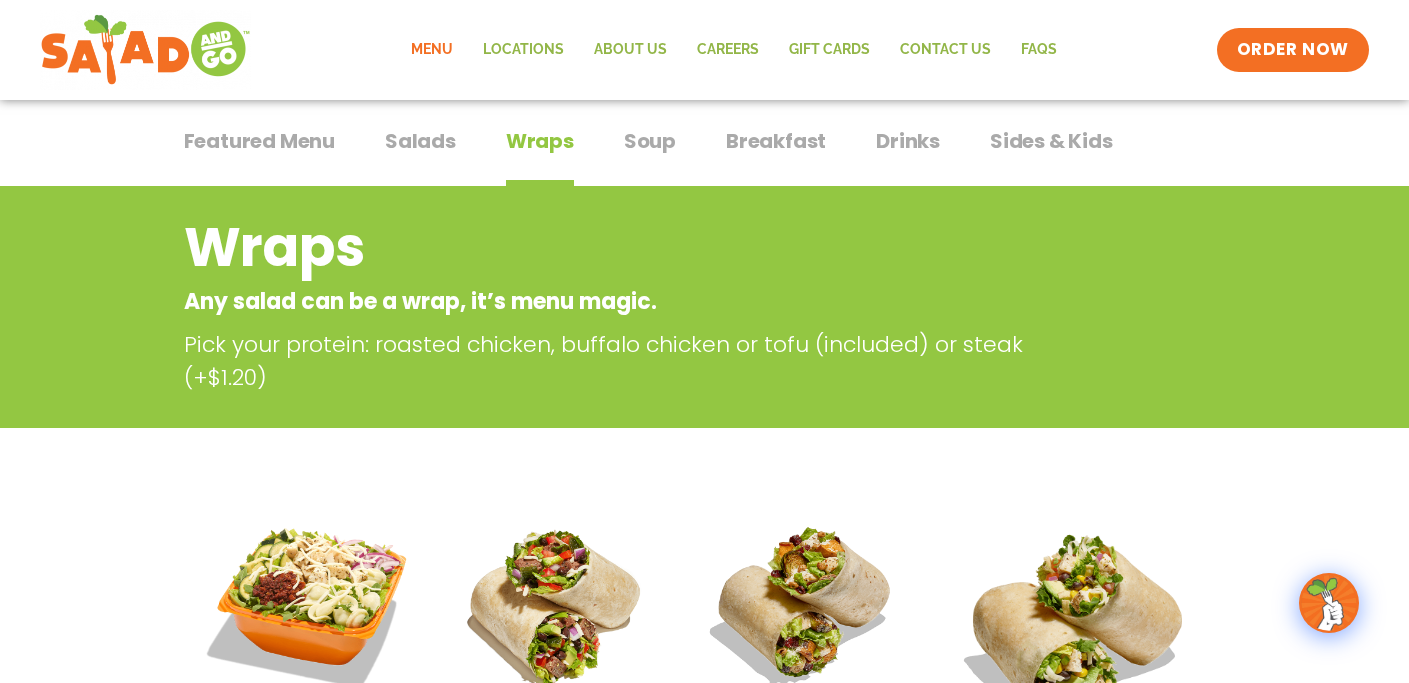 click on "Soup" at bounding box center [650, 141] 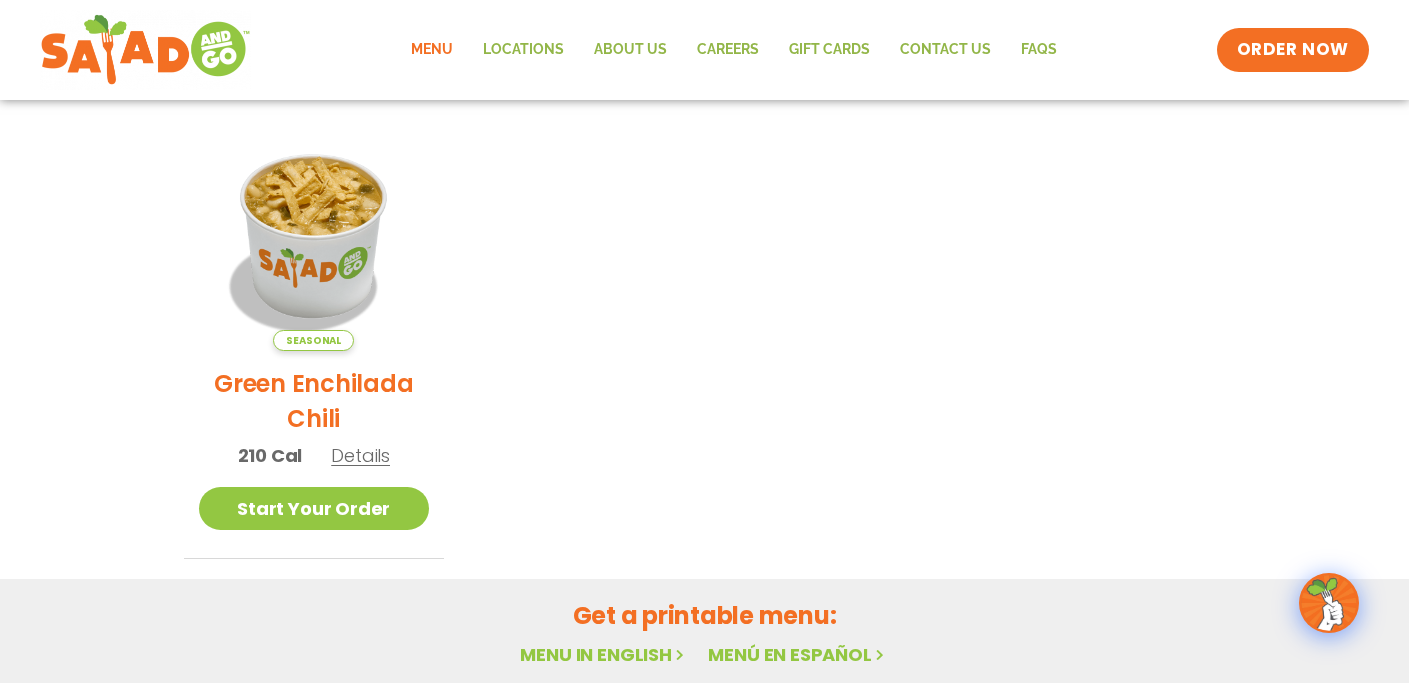 scroll, scrollTop: 139, scrollLeft: 0, axis: vertical 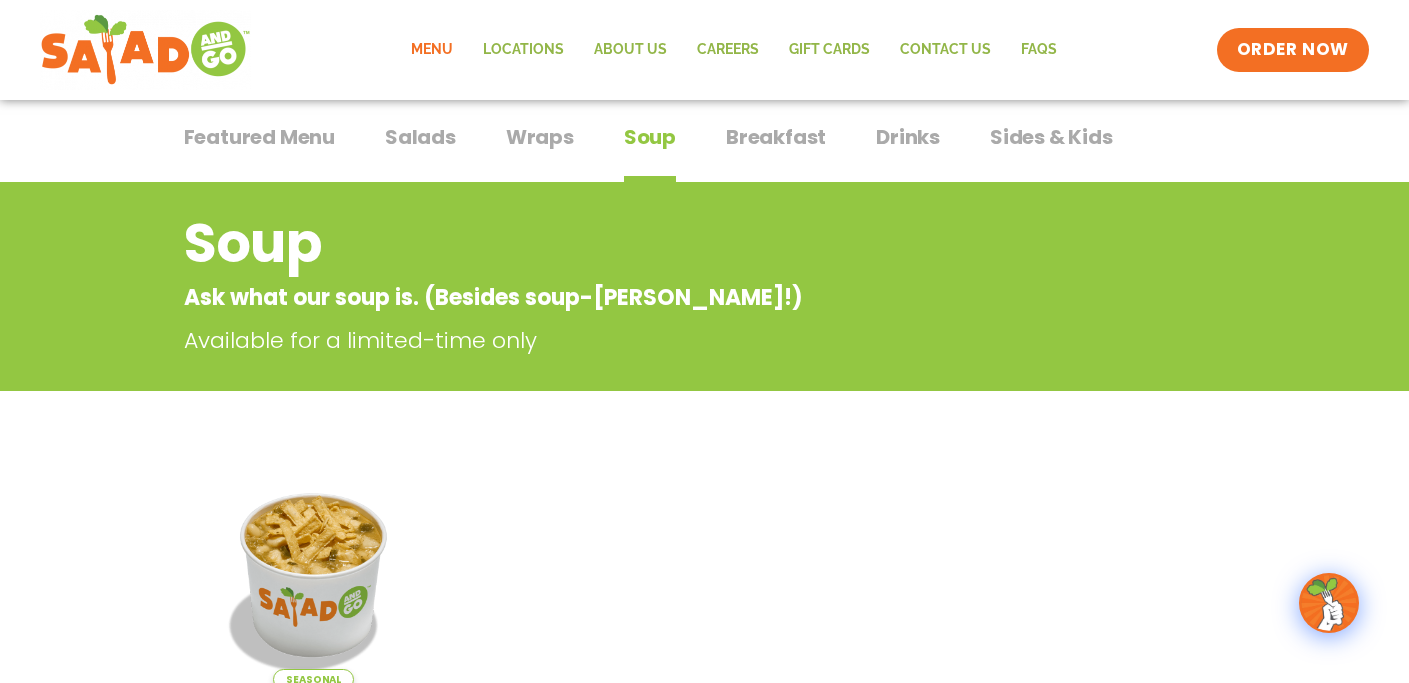 click on "Breakfast" at bounding box center (776, 137) 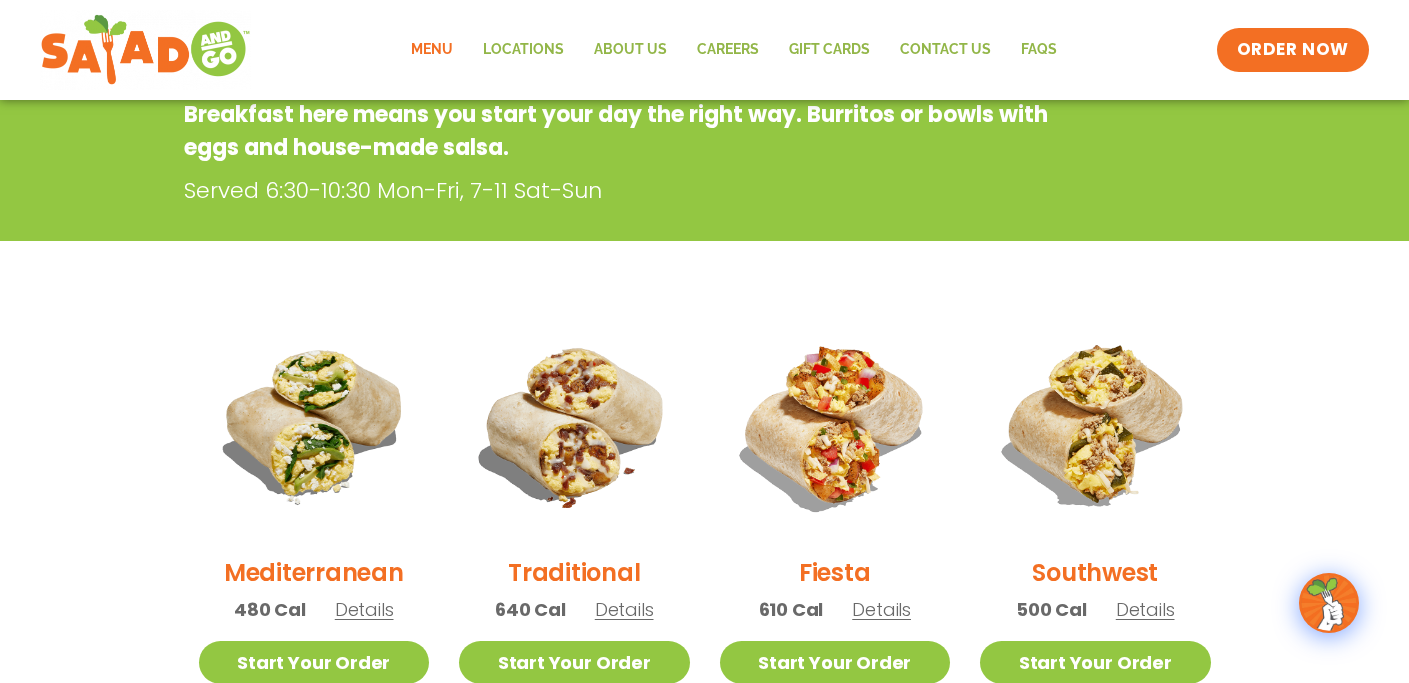 scroll, scrollTop: 14, scrollLeft: 0, axis: vertical 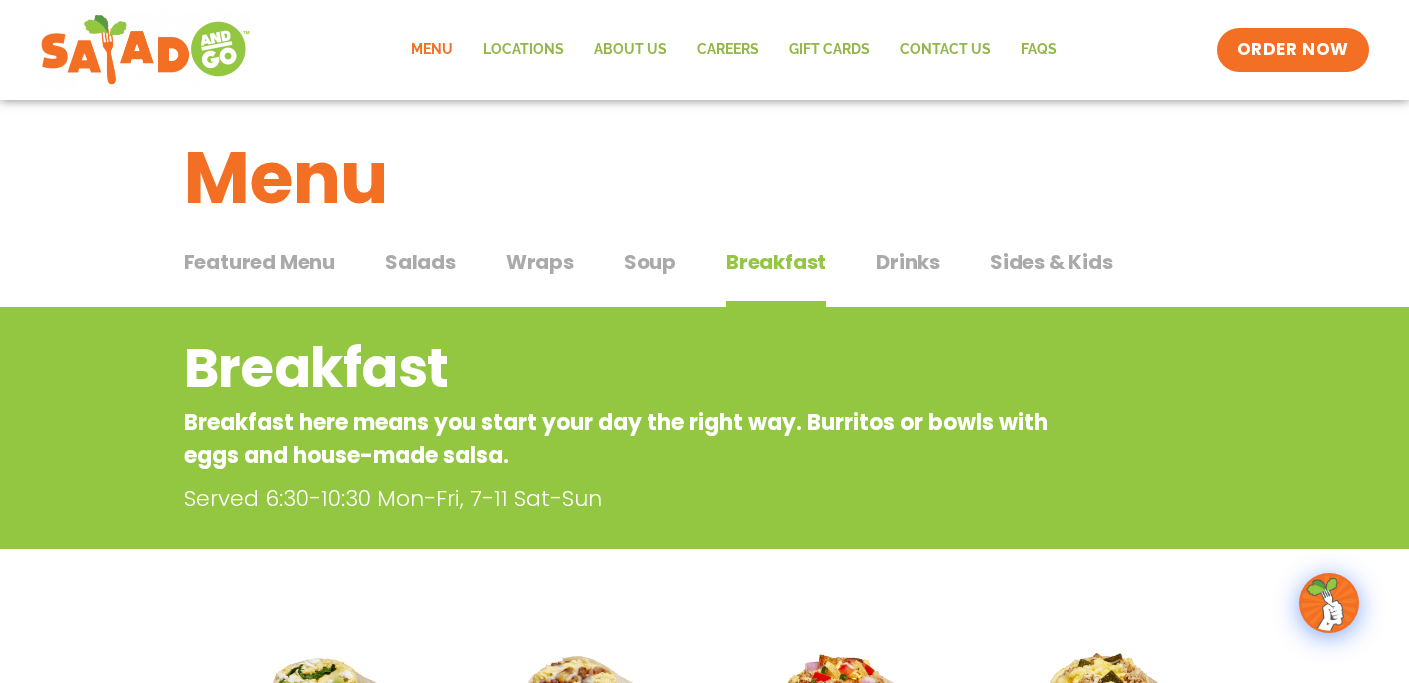 click on "Drinks" at bounding box center [908, 262] 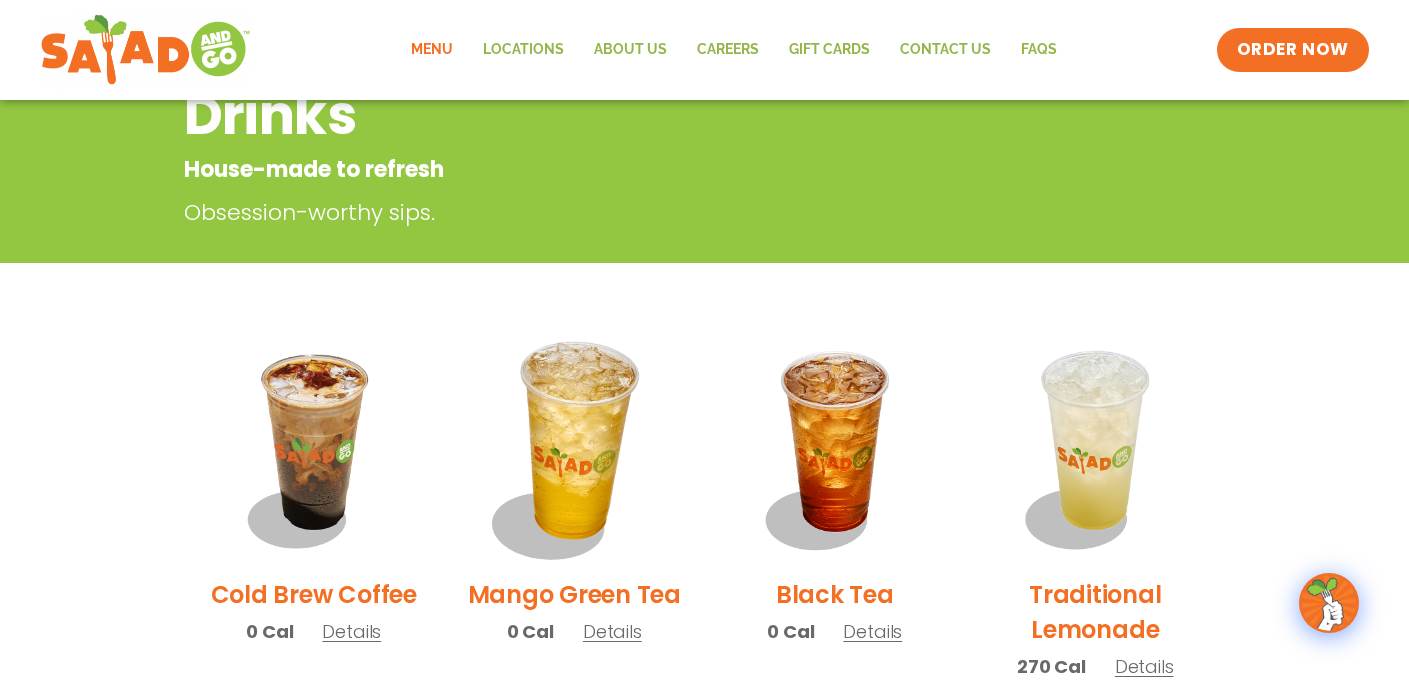 scroll, scrollTop: 0, scrollLeft: 0, axis: both 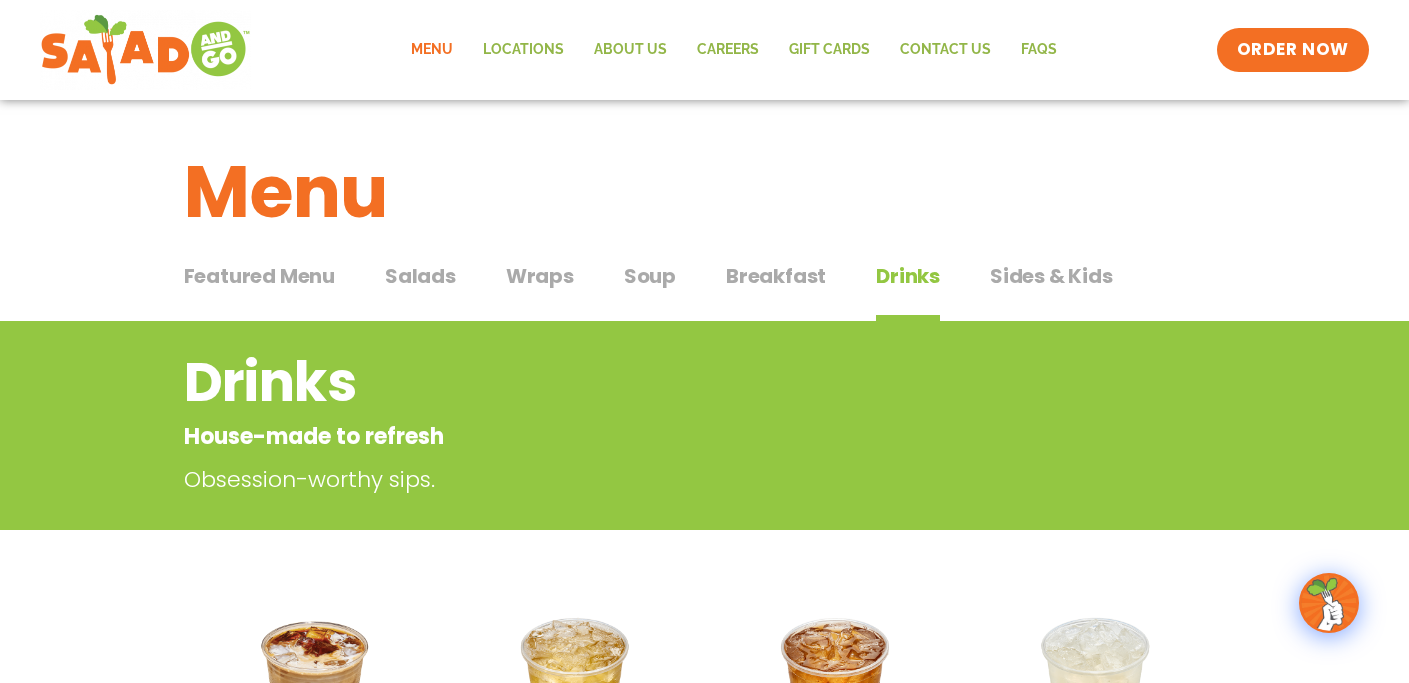 click on "Sides & Kids" at bounding box center [1051, 276] 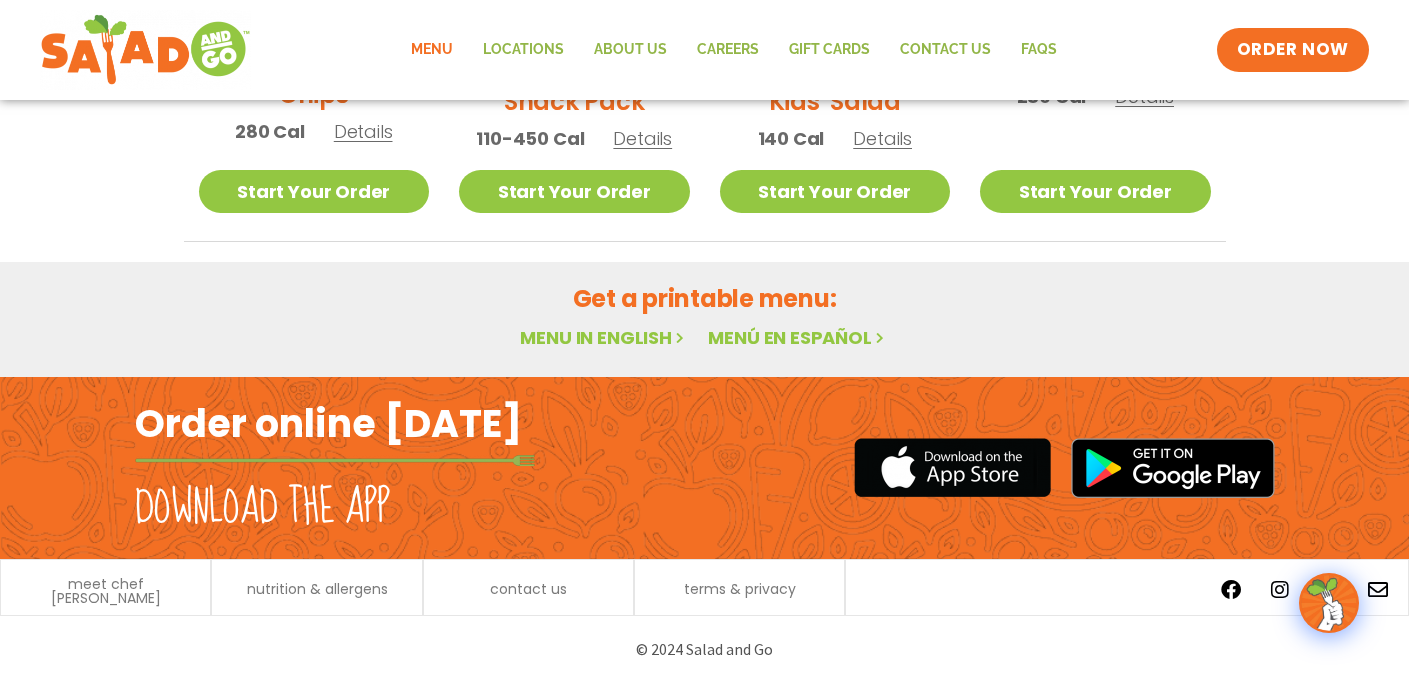 scroll, scrollTop: 0, scrollLeft: 0, axis: both 